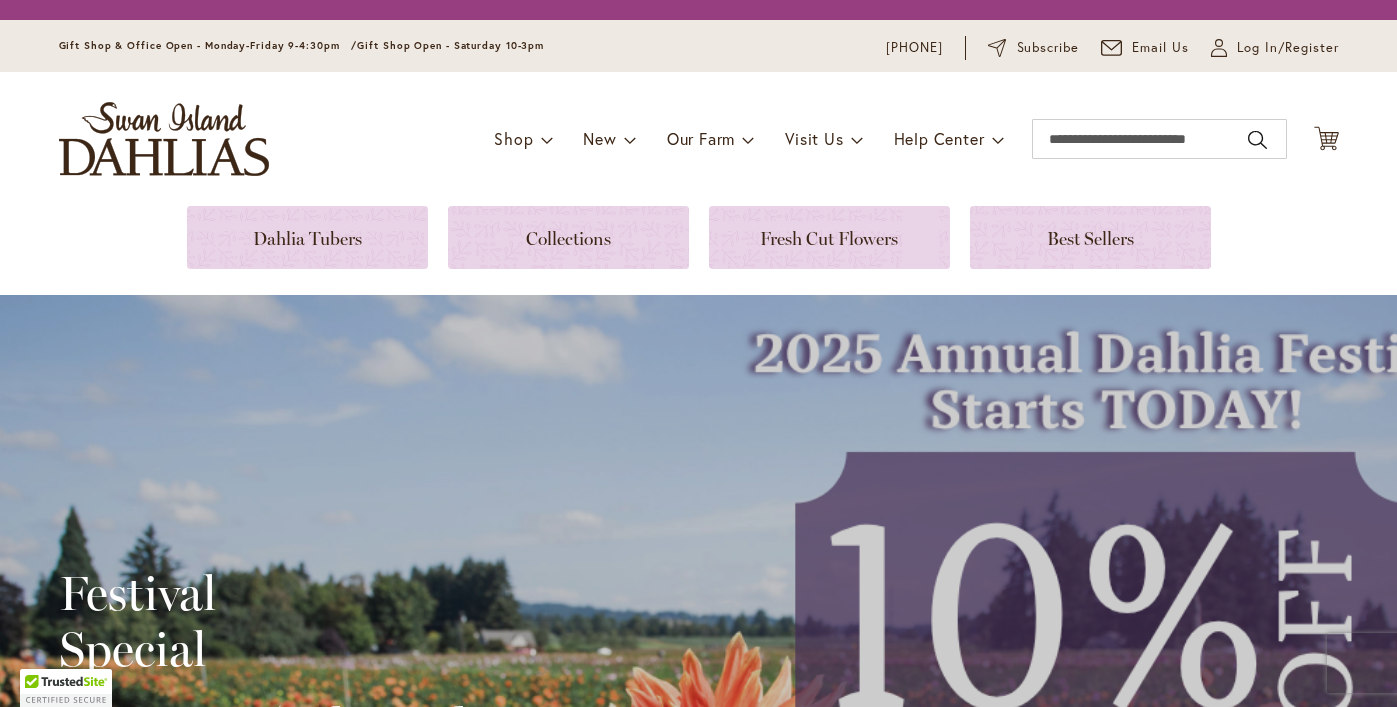 scroll, scrollTop: 0, scrollLeft: 0, axis: both 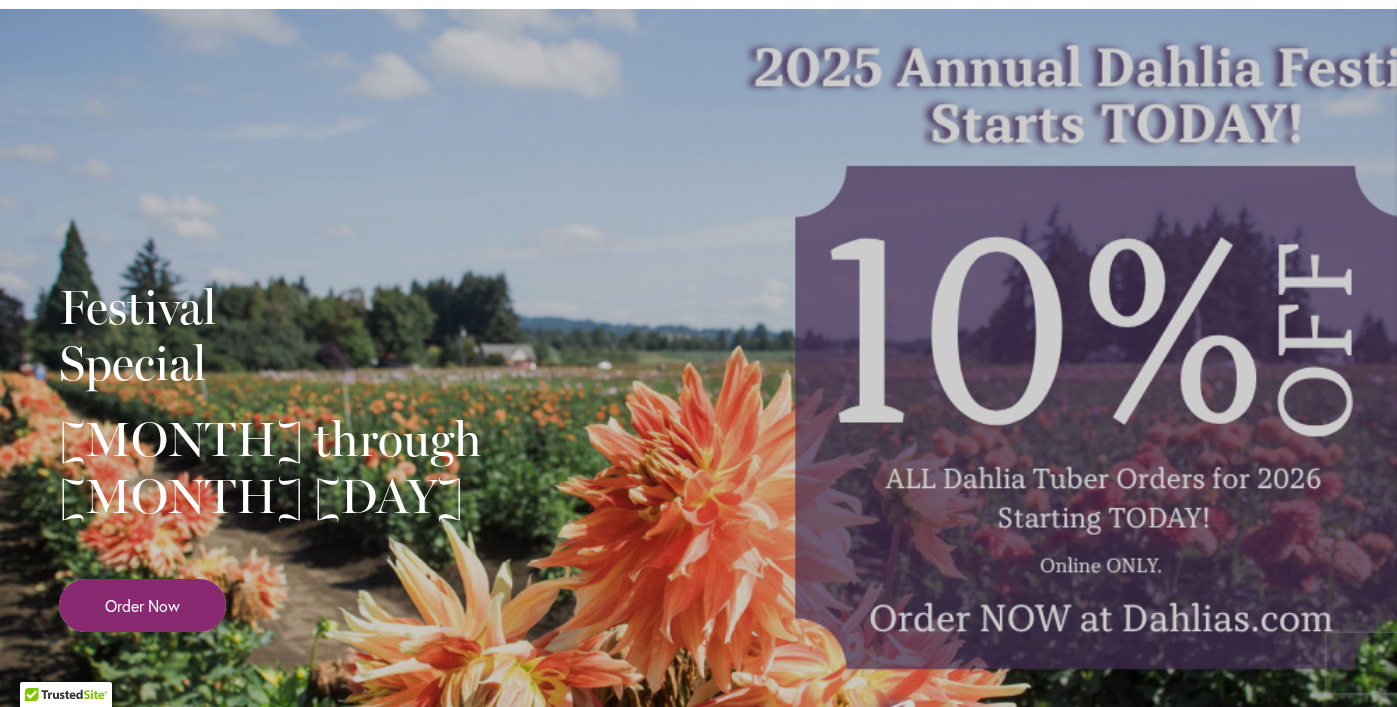 type on "**********" 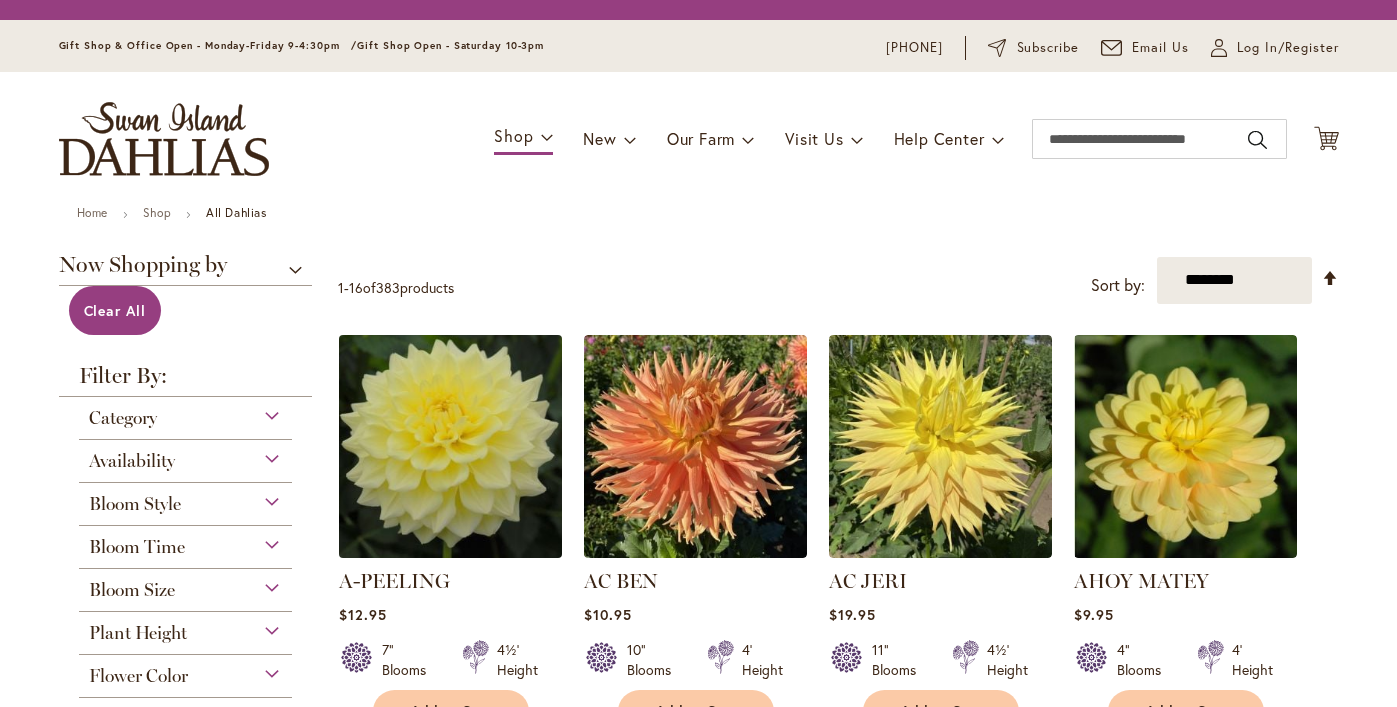 scroll, scrollTop: 0, scrollLeft: 0, axis: both 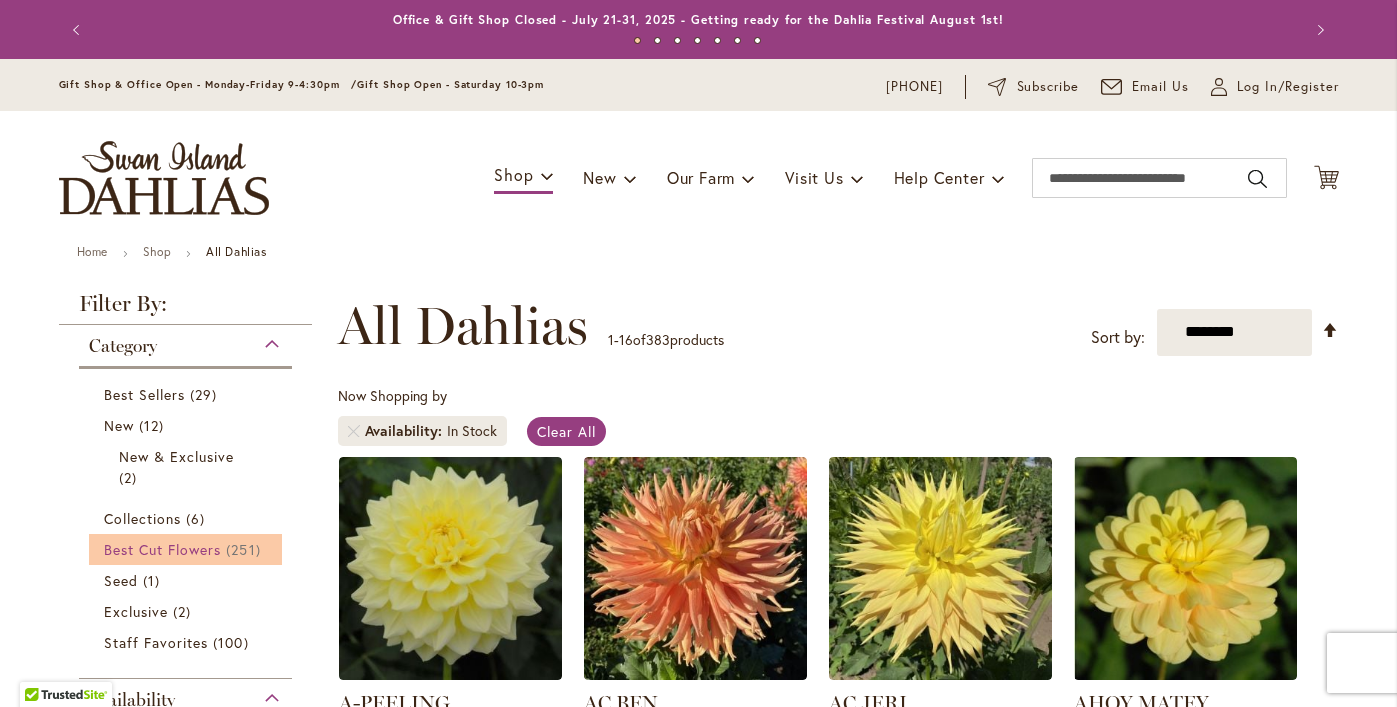 type on "**********" 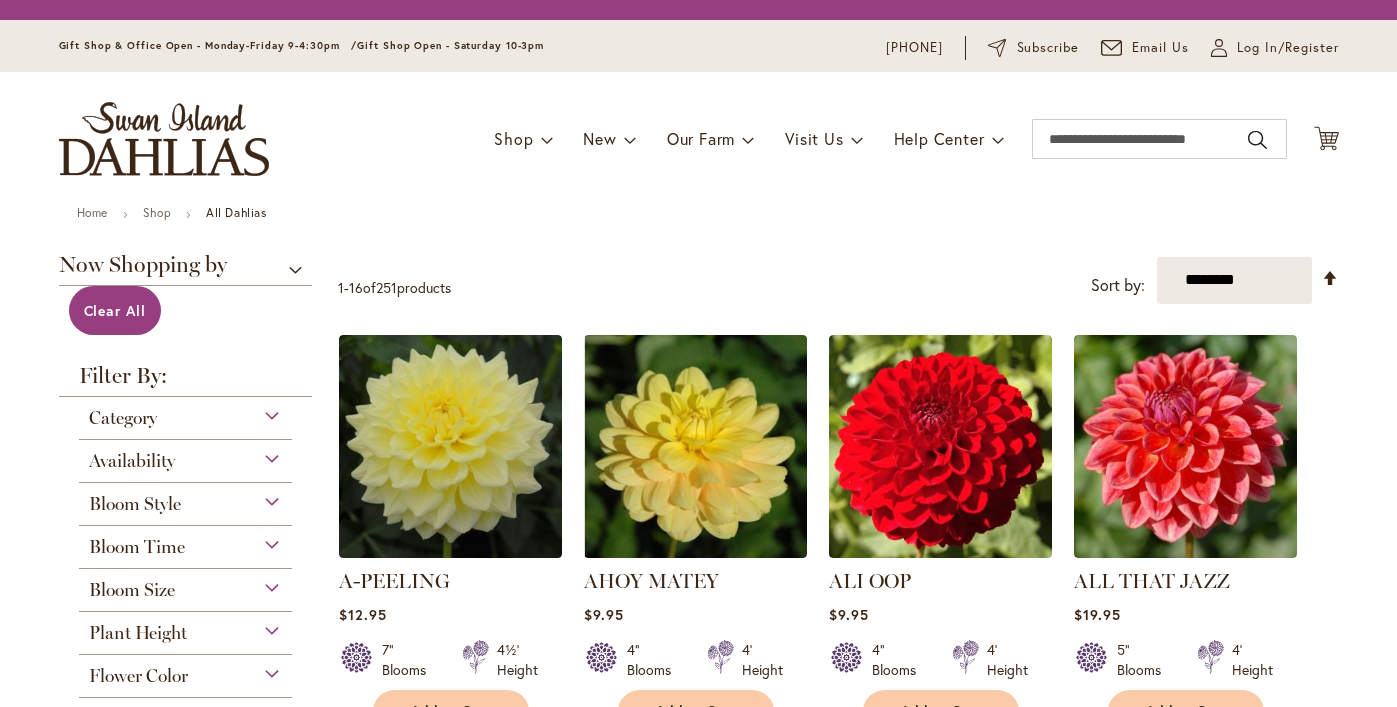 scroll, scrollTop: 0, scrollLeft: 0, axis: both 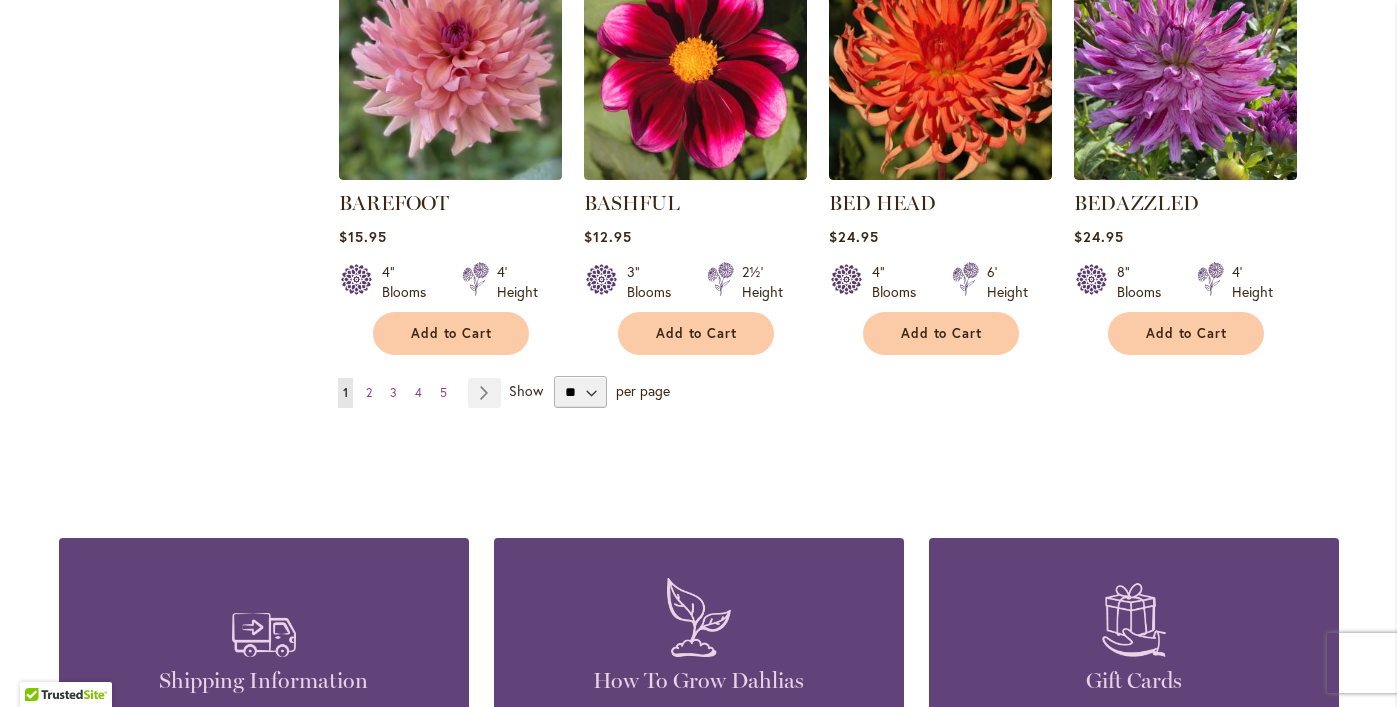 type on "**********" 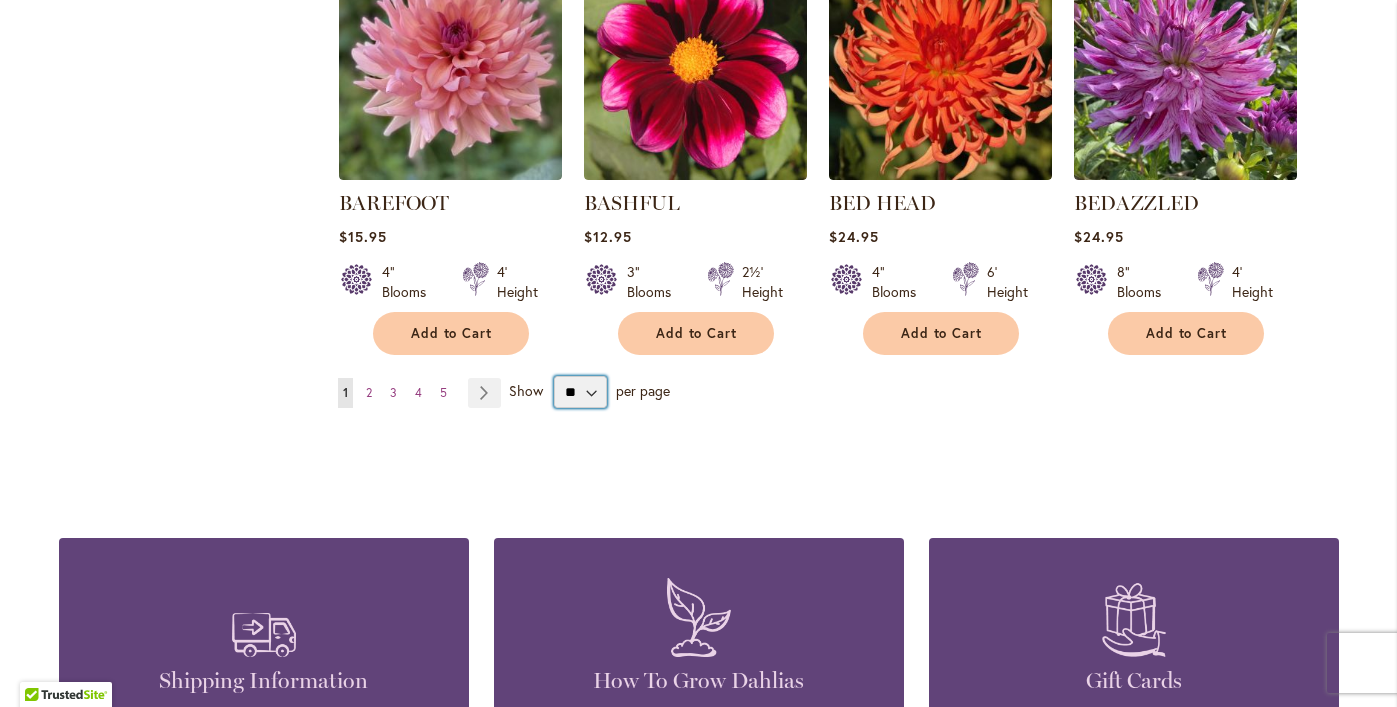 click on "**
**
**
**" at bounding box center [580, 392] 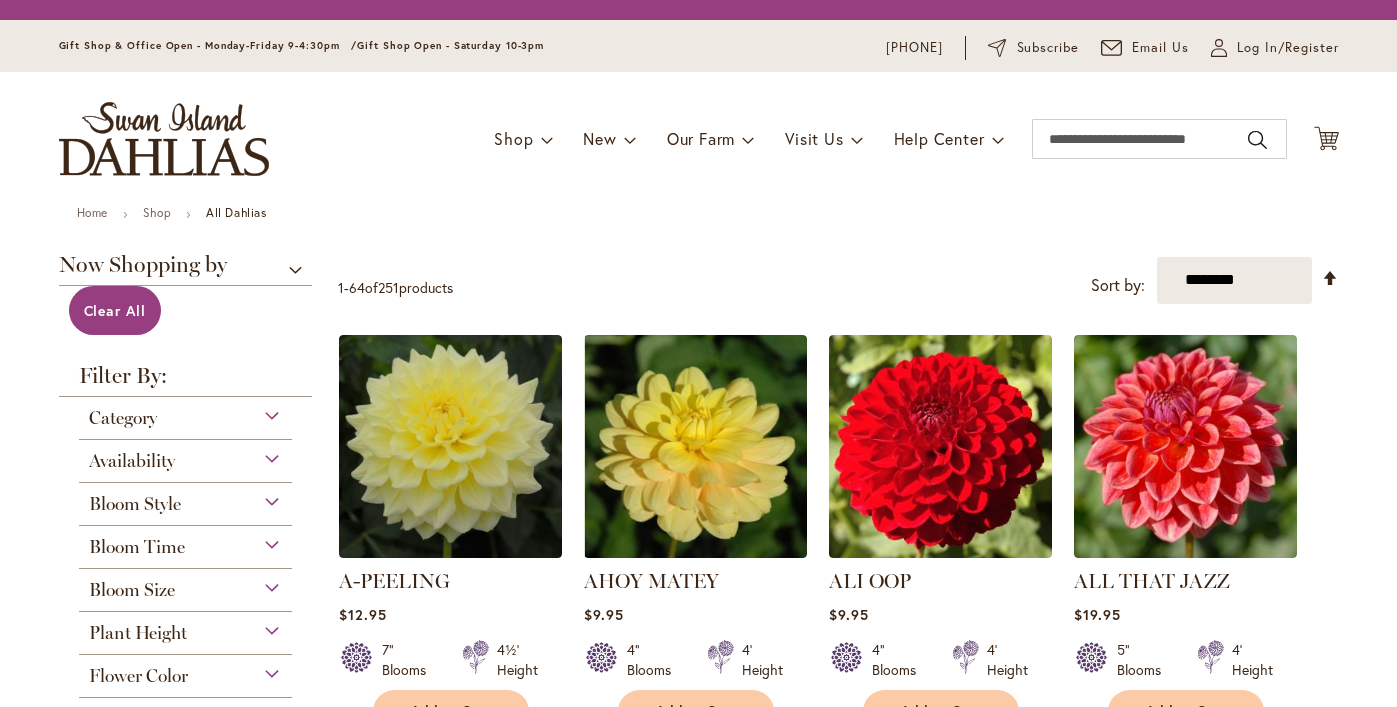 scroll, scrollTop: 0, scrollLeft: 0, axis: both 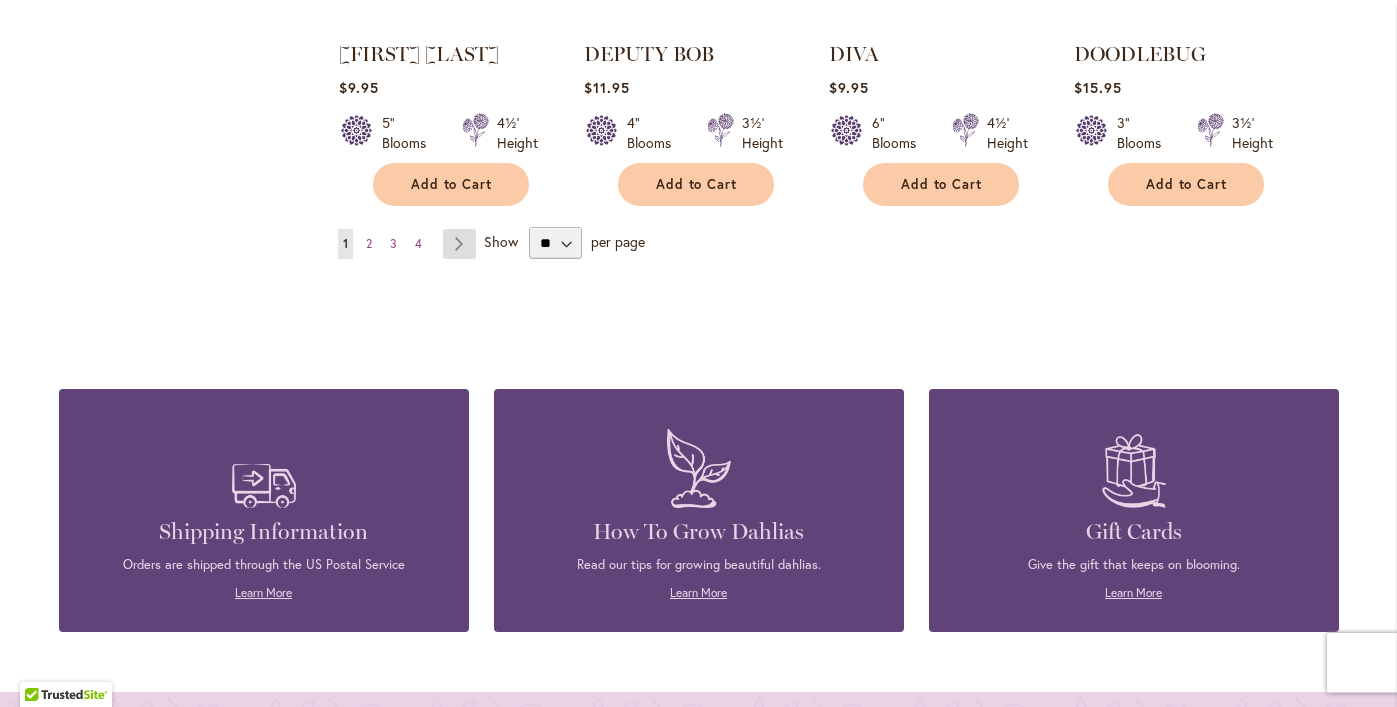 type on "**********" 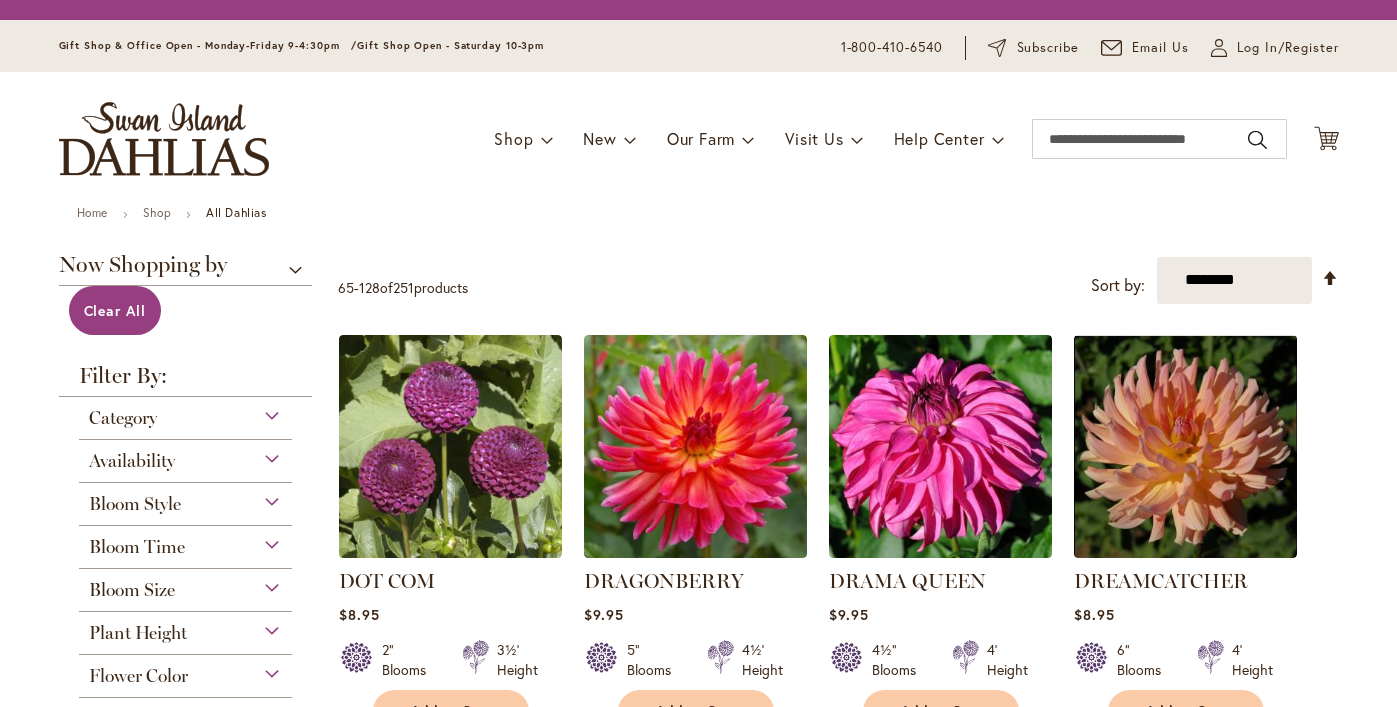 scroll, scrollTop: 0, scrollLeft: 0, axis: both 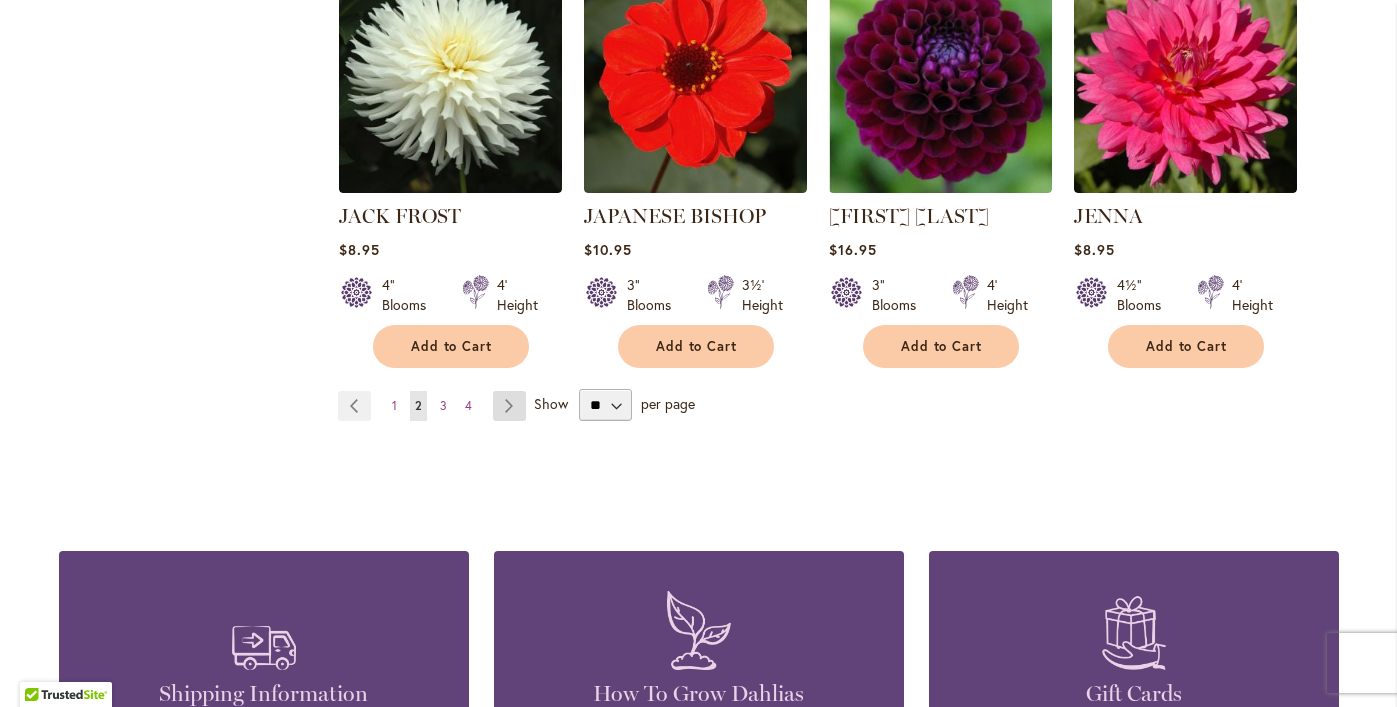 type on "**********" 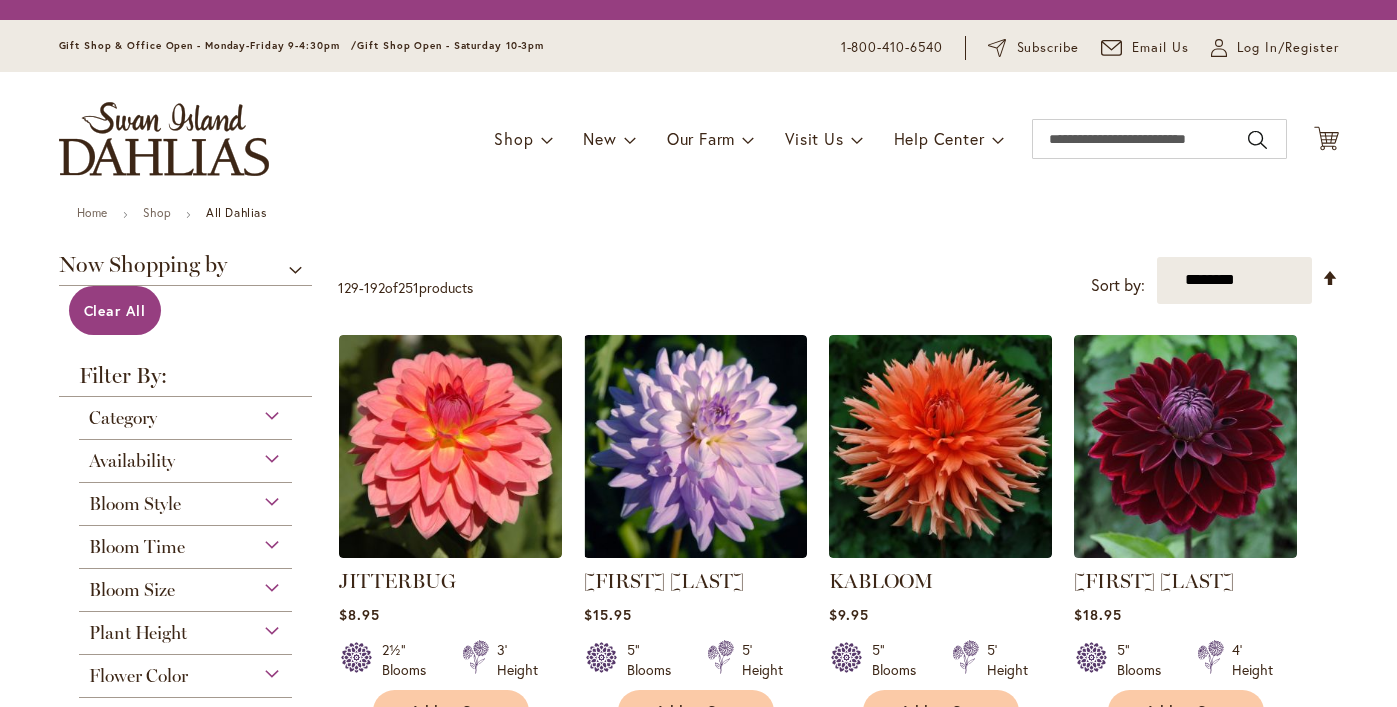 scroll, scrollTop: 0, scrollLeft: 0, axis: both 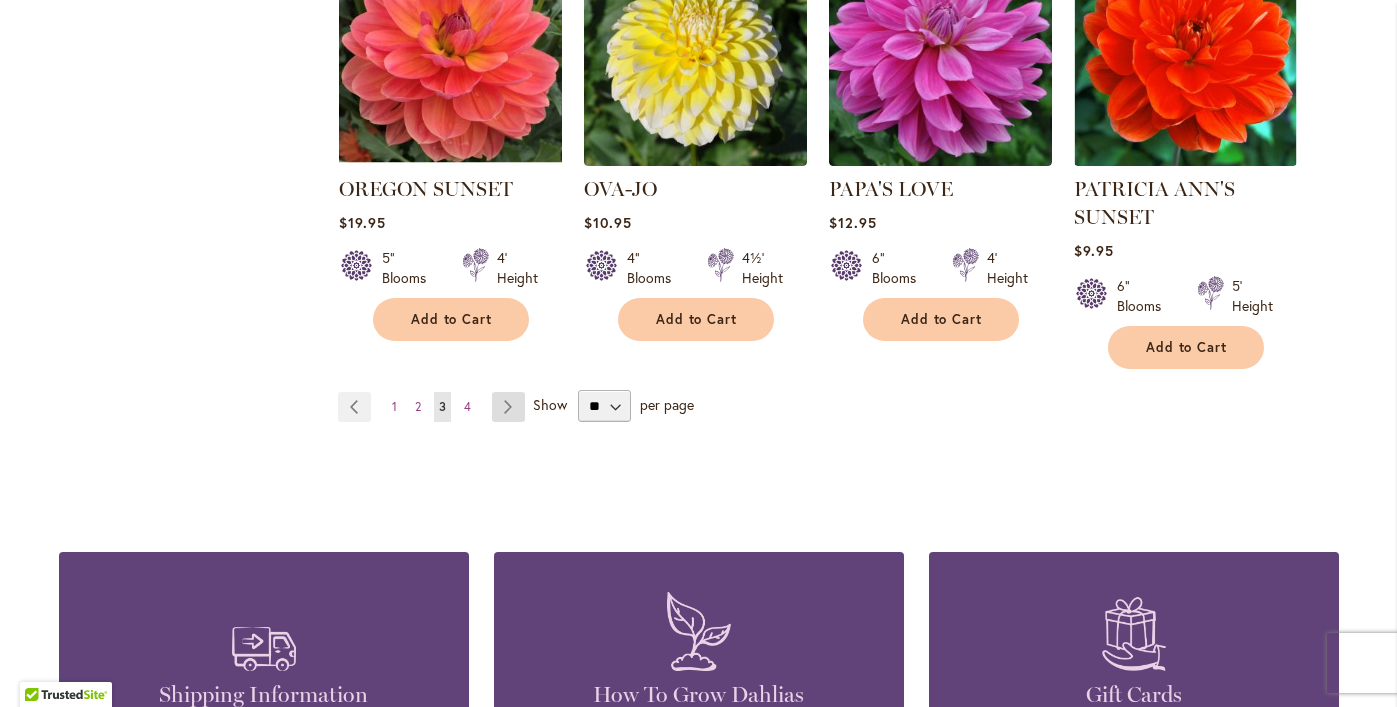 type on "**********" 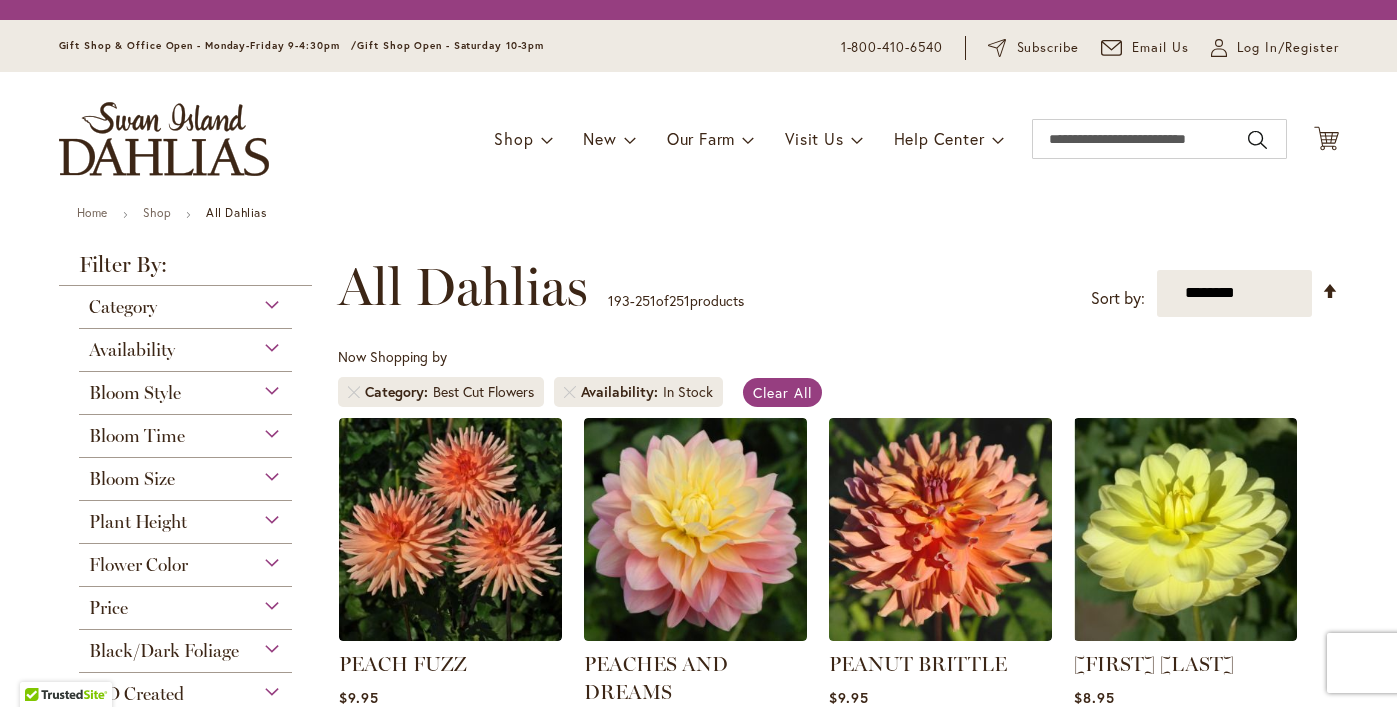 scroll, scrollTop: 0, scrollLeft: 0, axis: both 